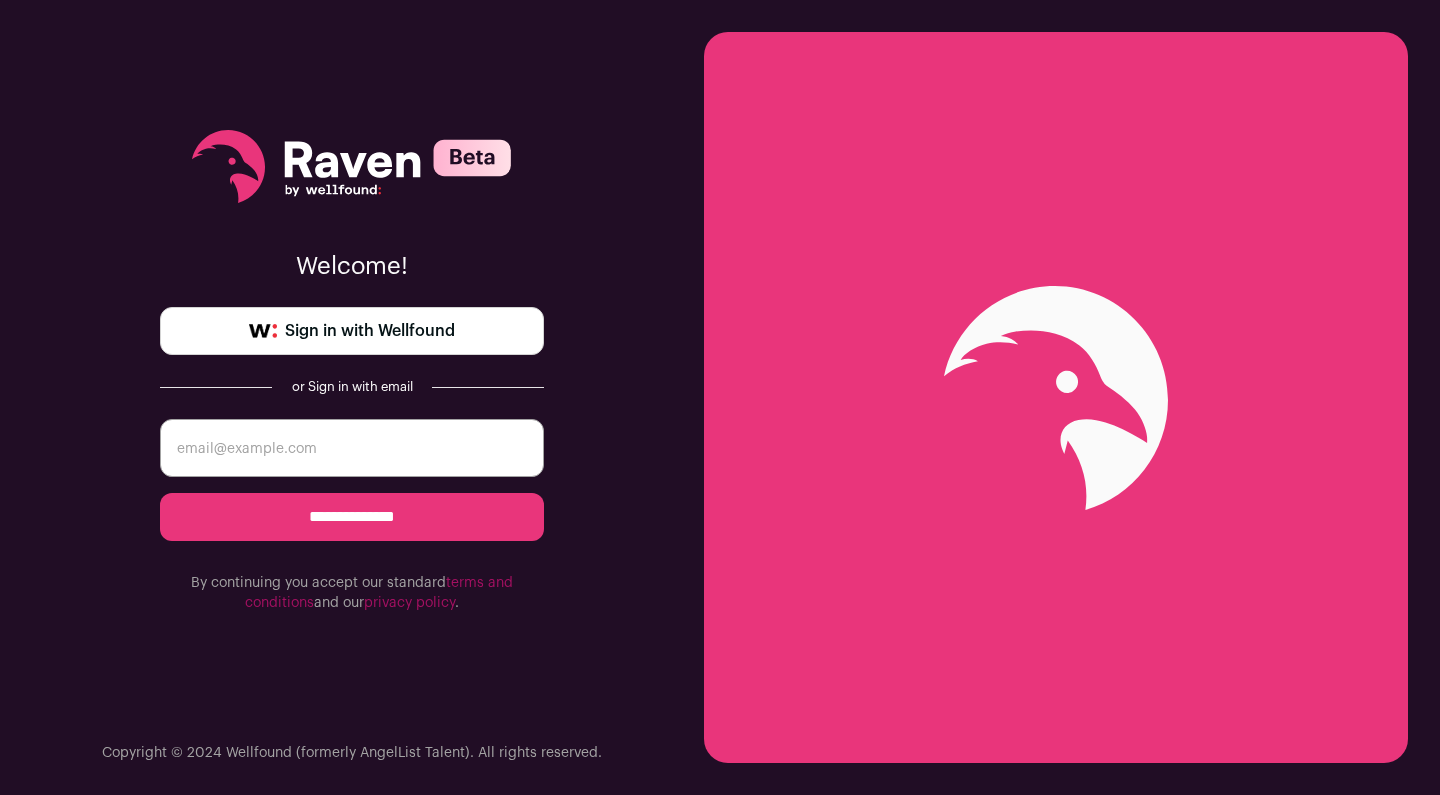 scroll, scrollTop: 0, scrollLeft: 0, axis: both 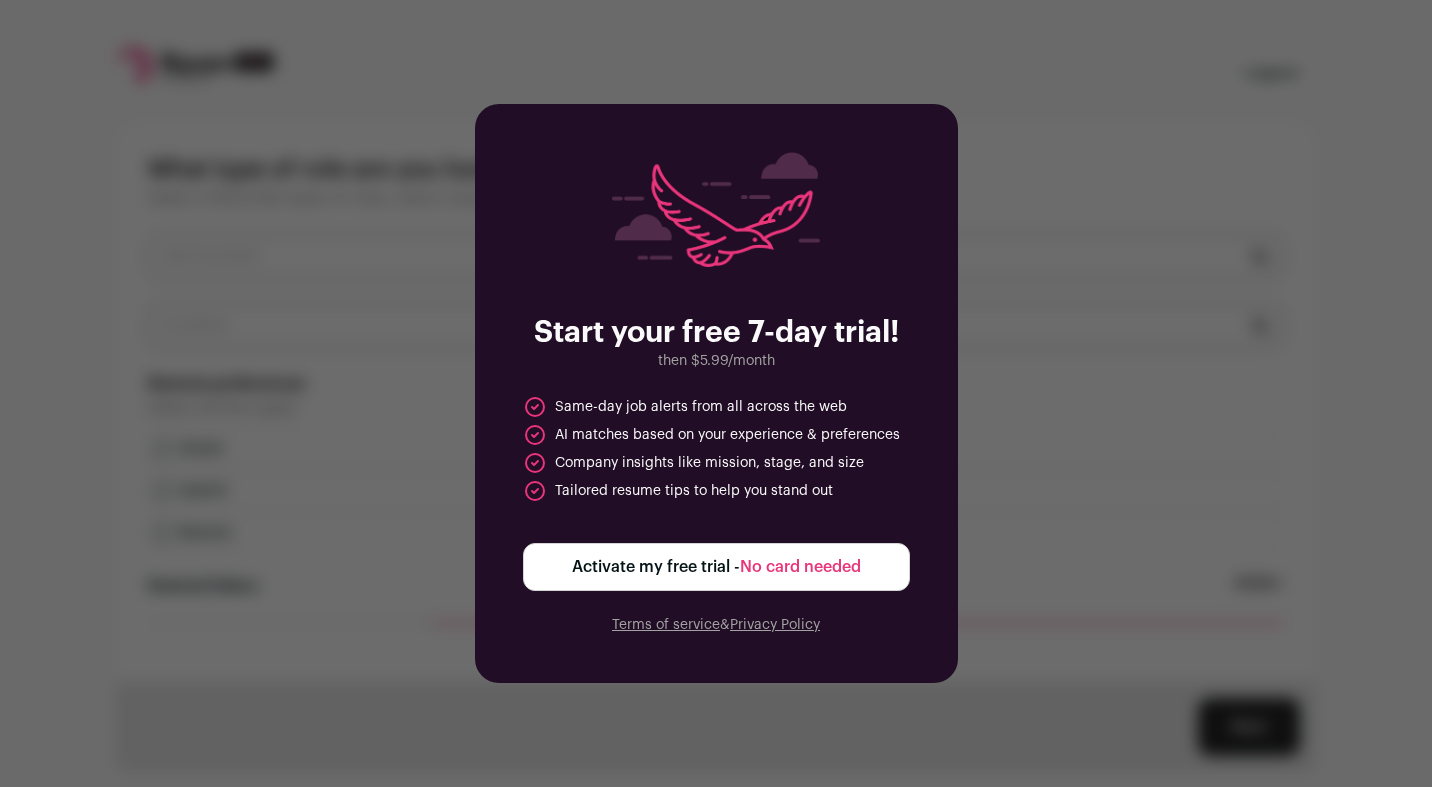 click on "Activate my free trial -
No card needed" at bounding box center [716, 567] 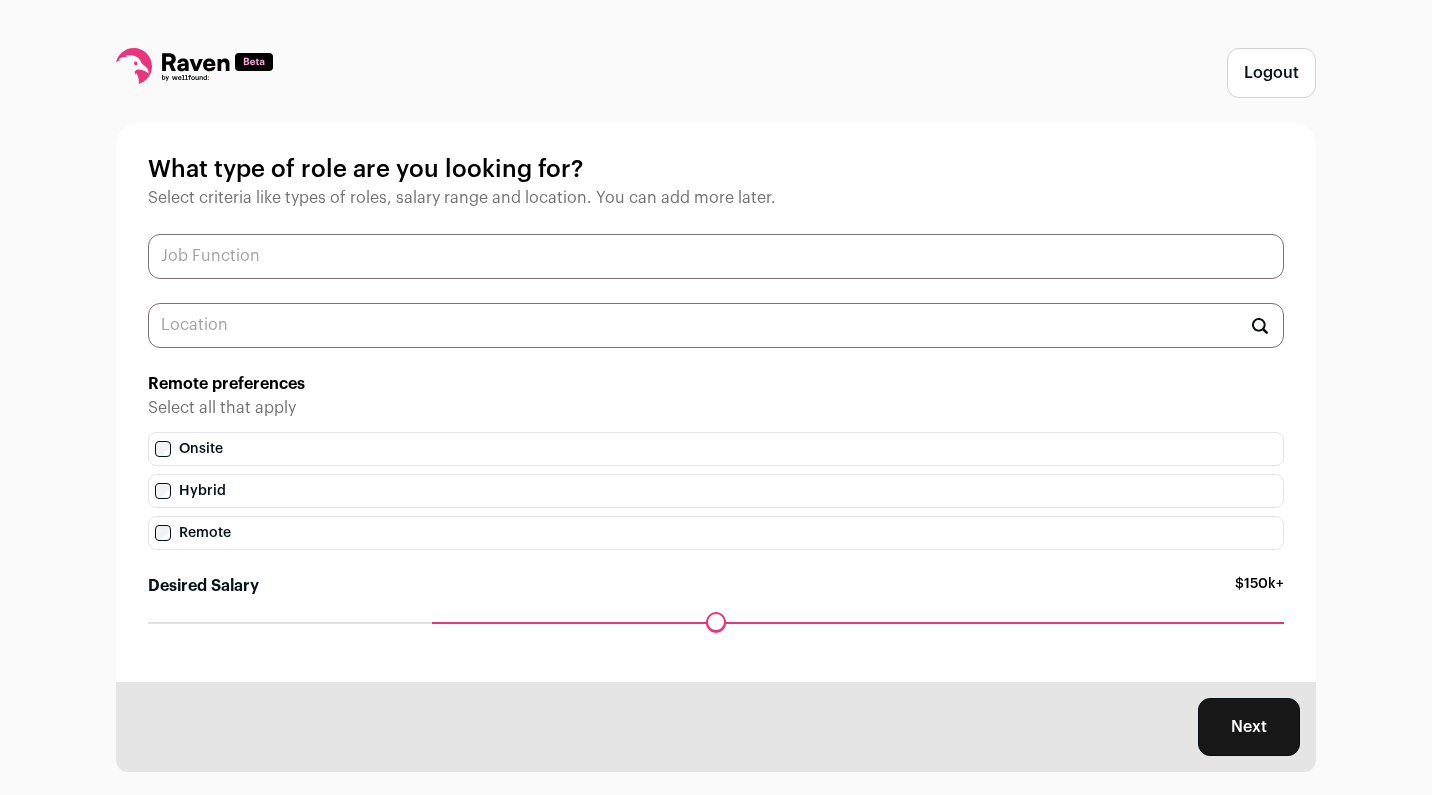 click at bounding box center (716, 256) 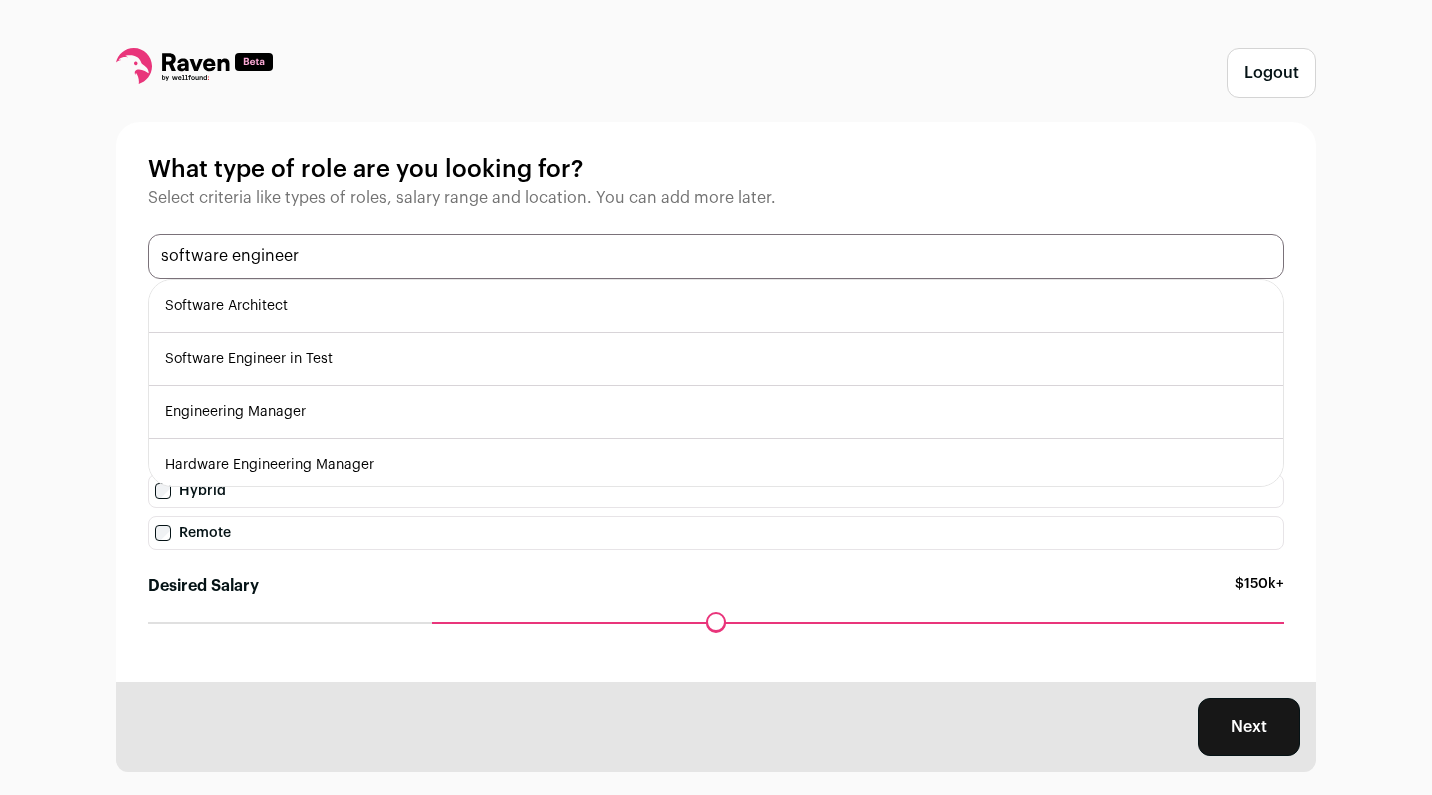 click on "software engineer" at bounding box center [716, 256] 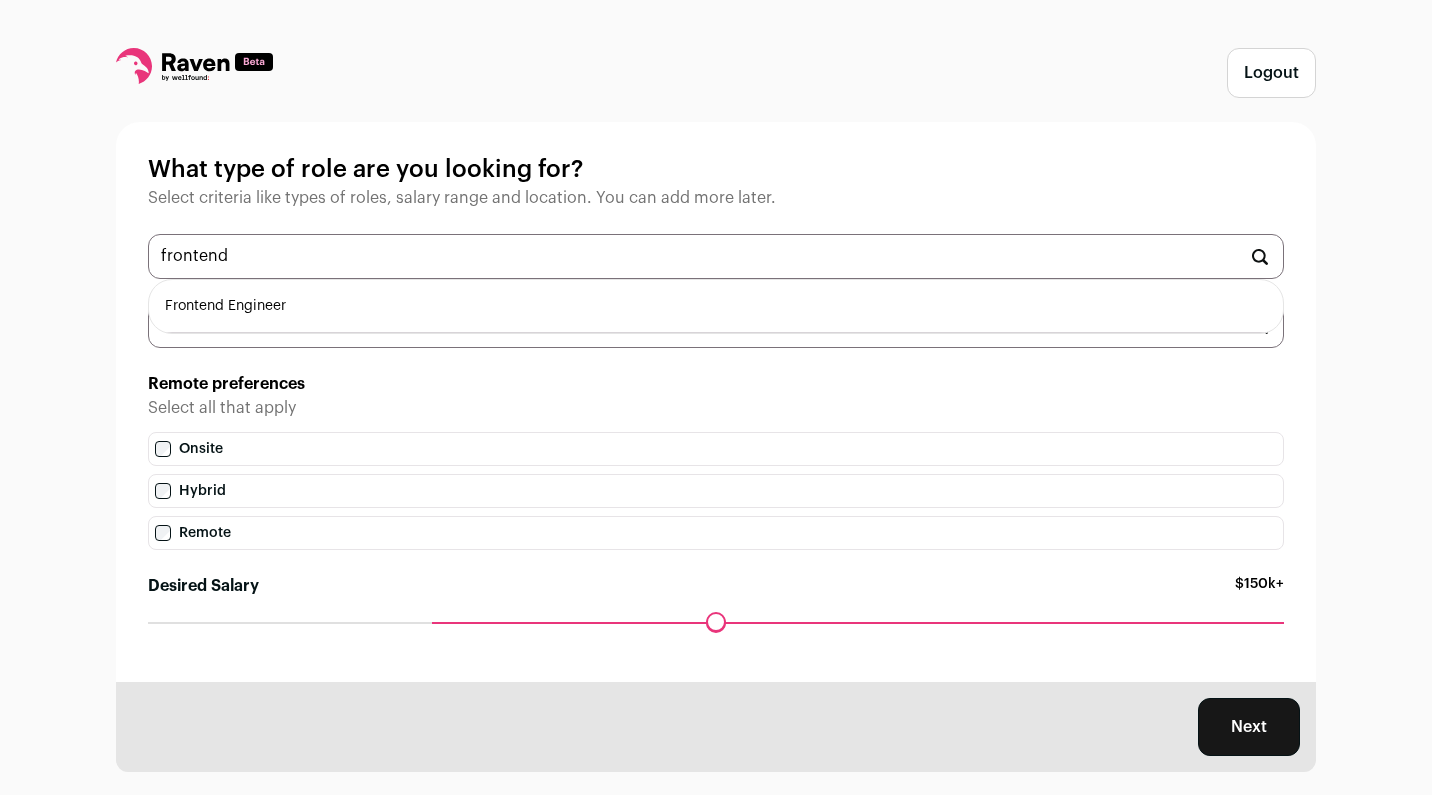 click on "Frontend Engineer" at bounding box center [716, 306] 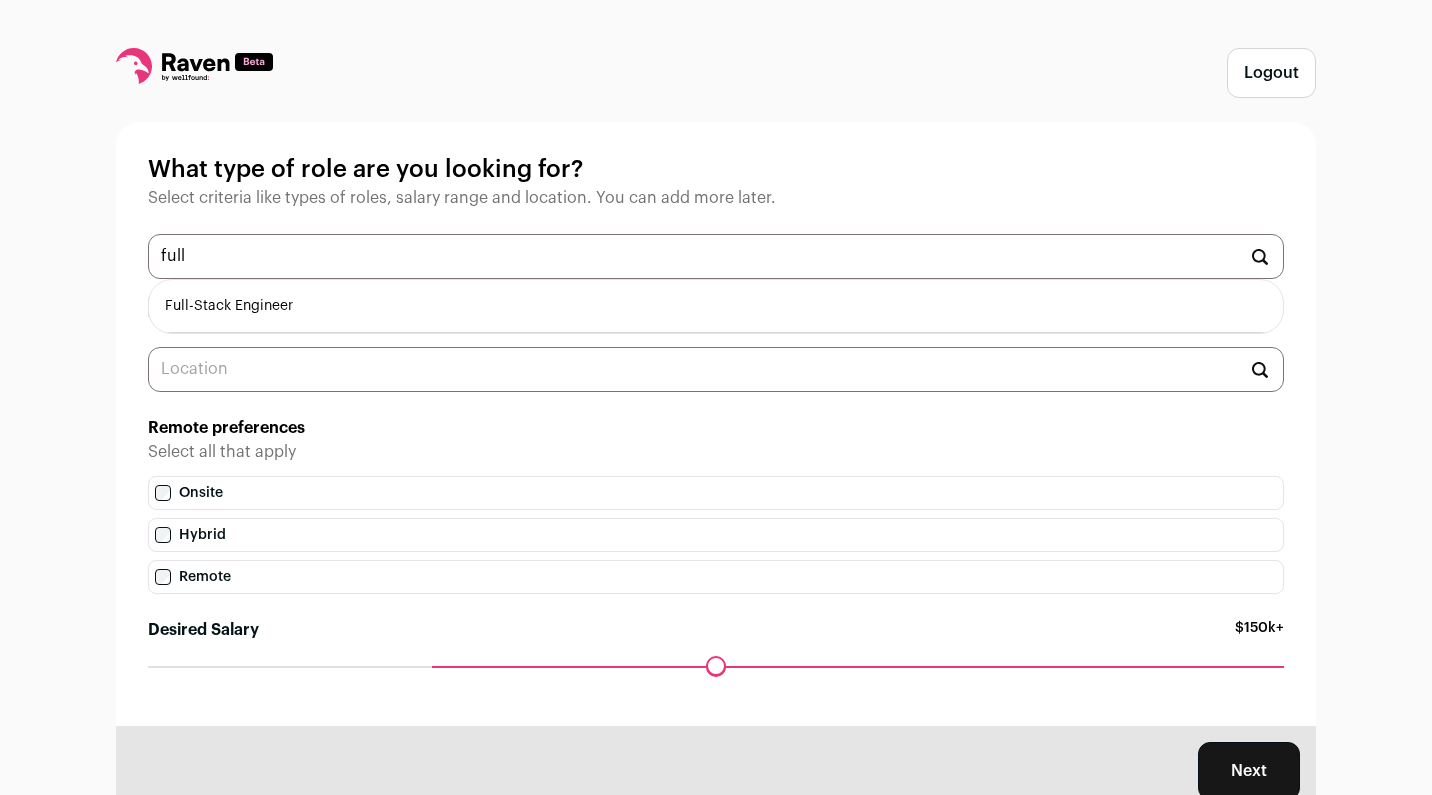 click on "Full-Stack Engineer" at bounding box center [716, 306] 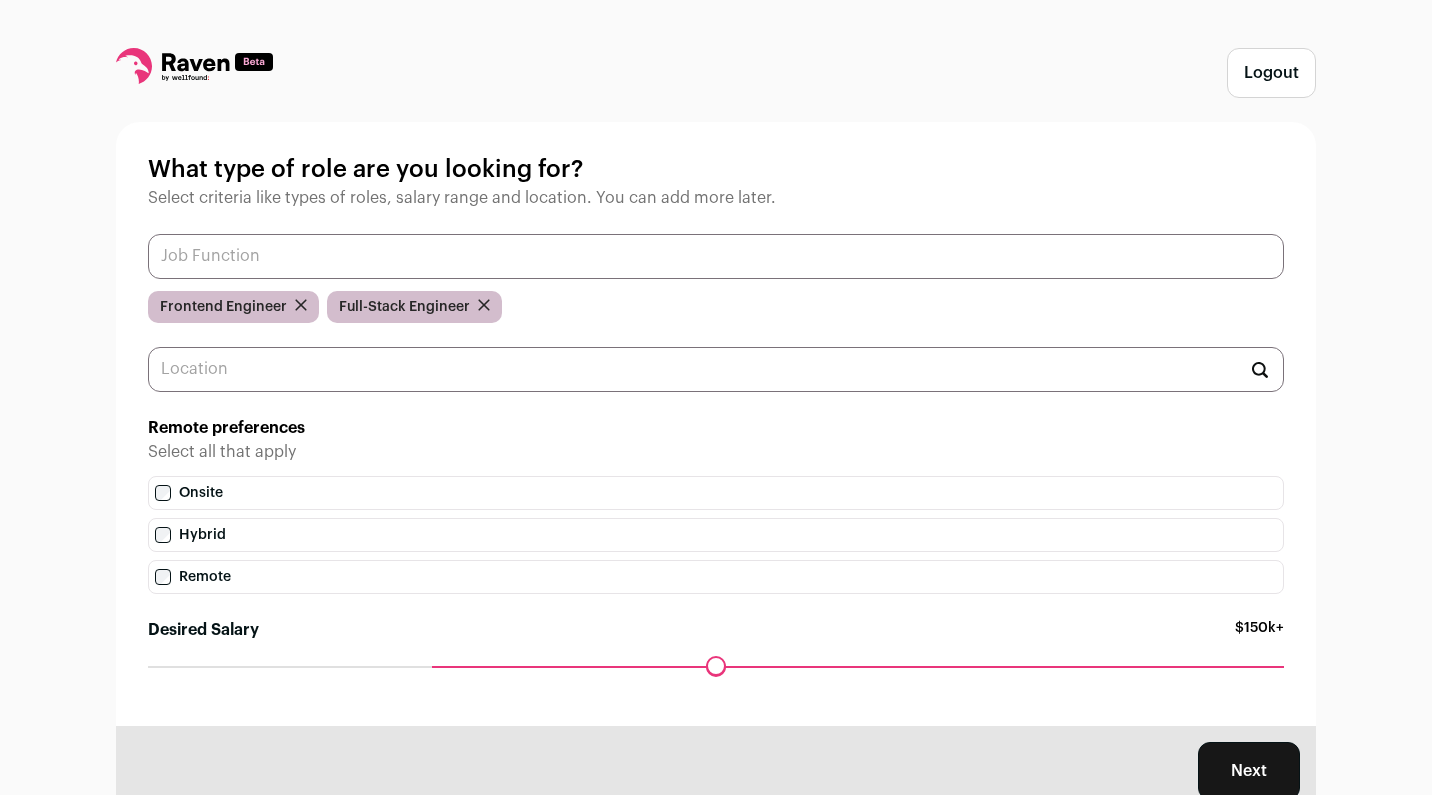 click at bounding box center (716, 256) 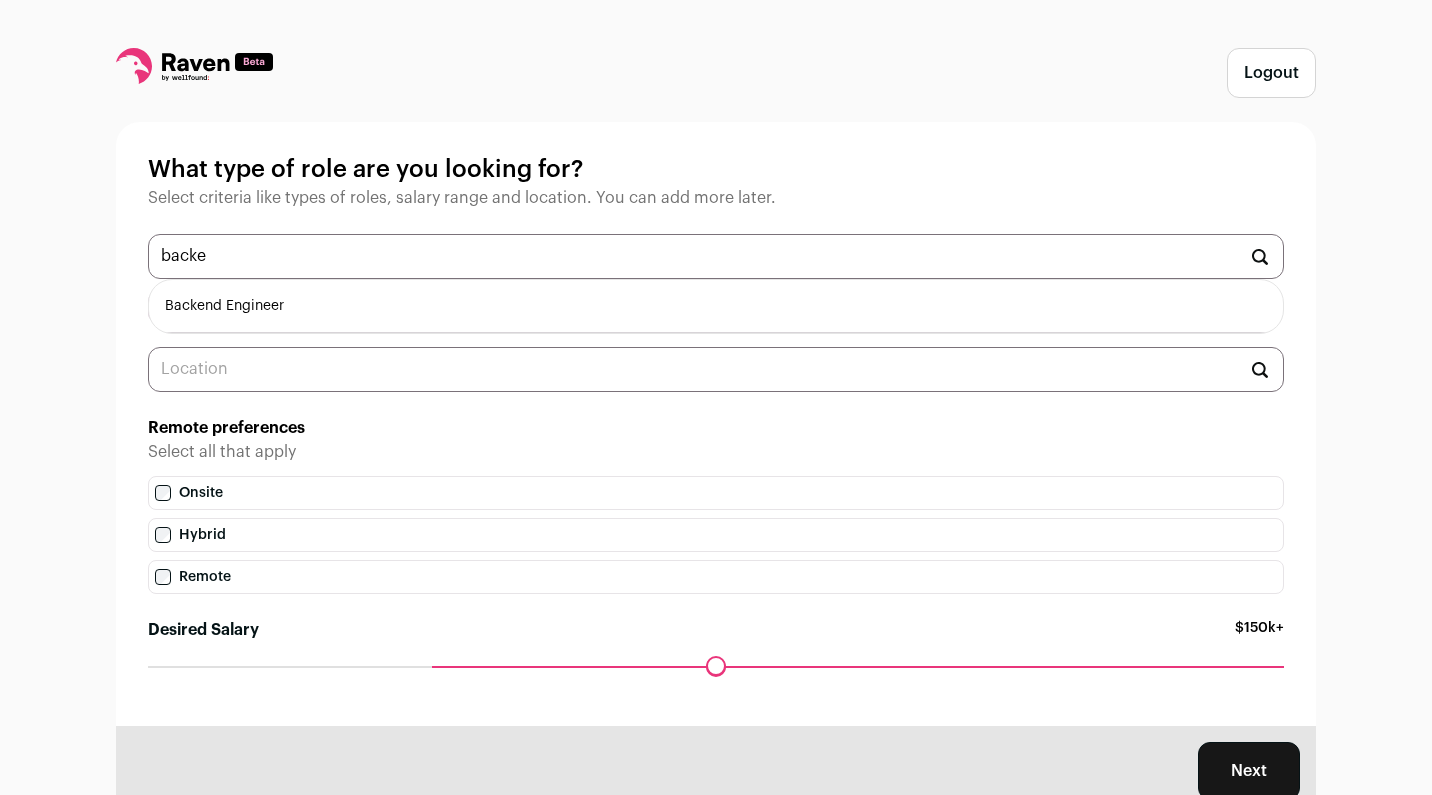 click on "Backend Engineer" at bounding box center (716, 306) 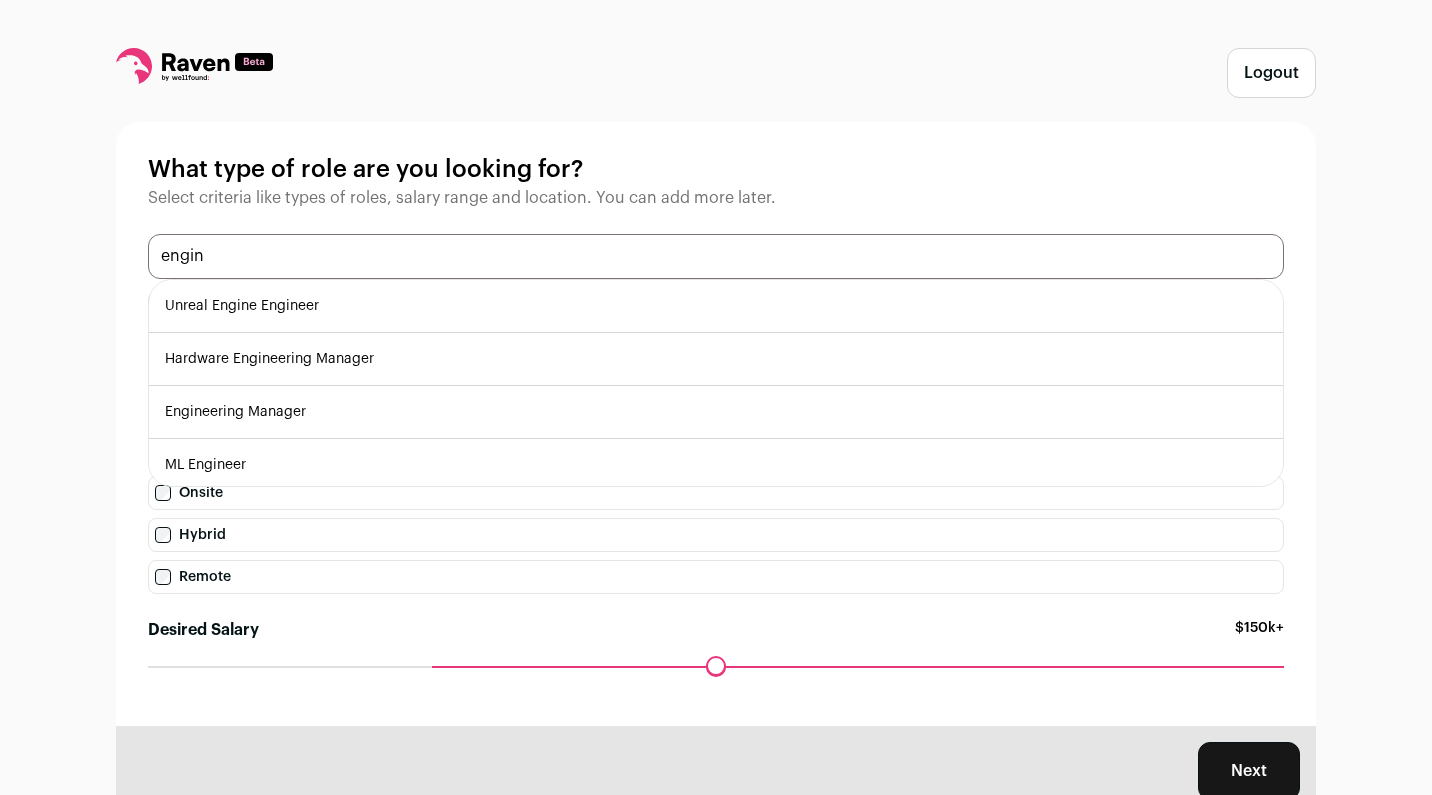 type on "engin" 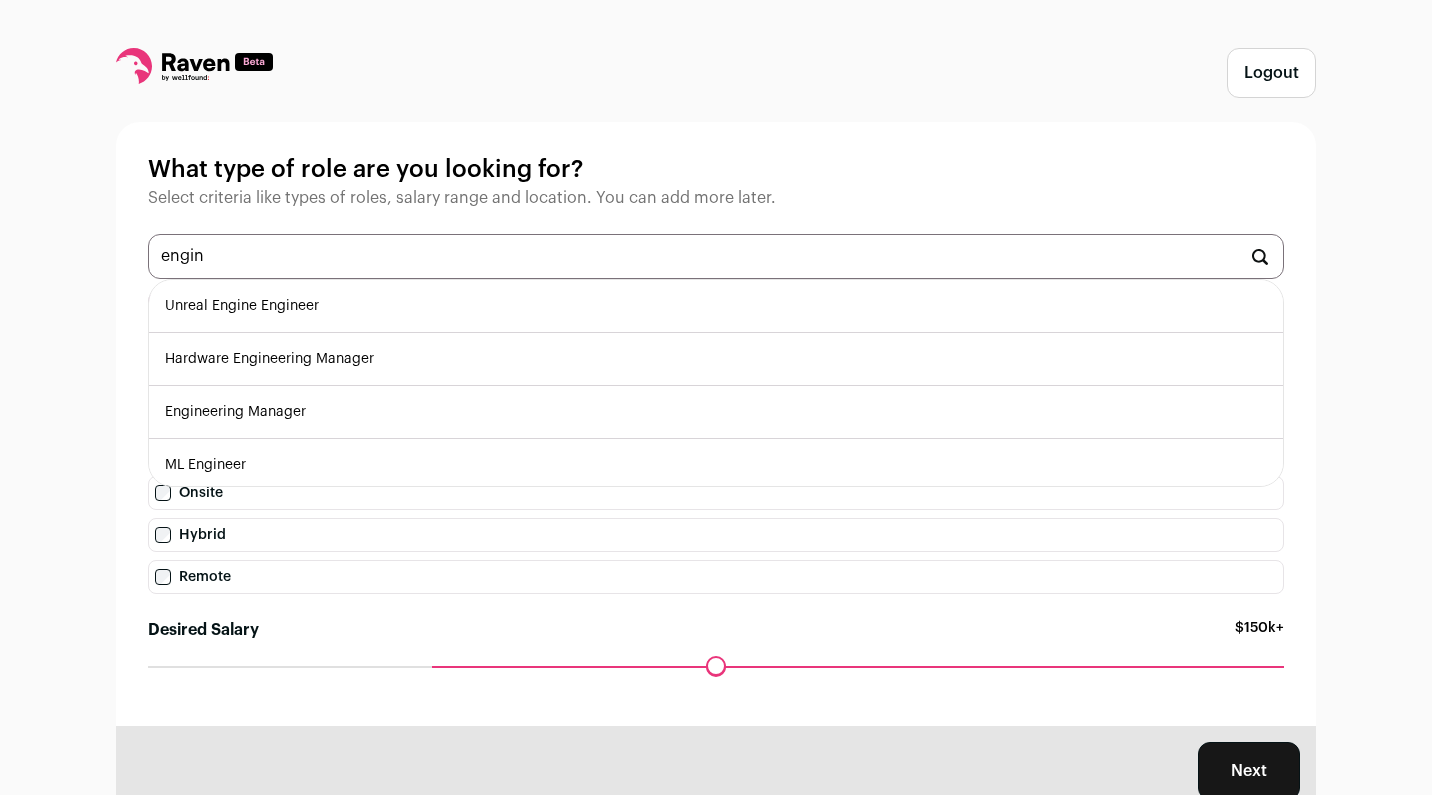 click on "Engineering Manager" at bounding box center [716, 412] 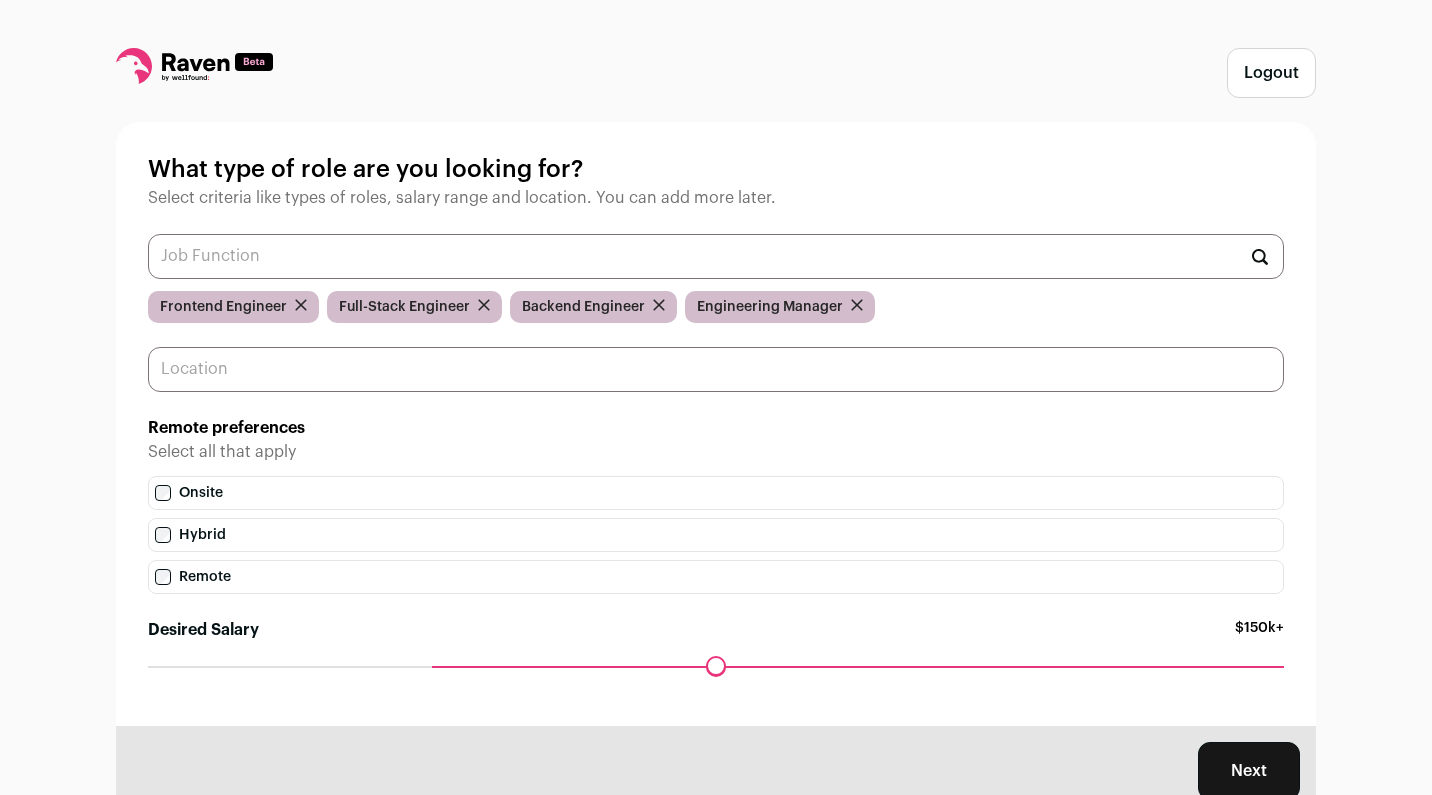 click at bounding box center (716, 369) 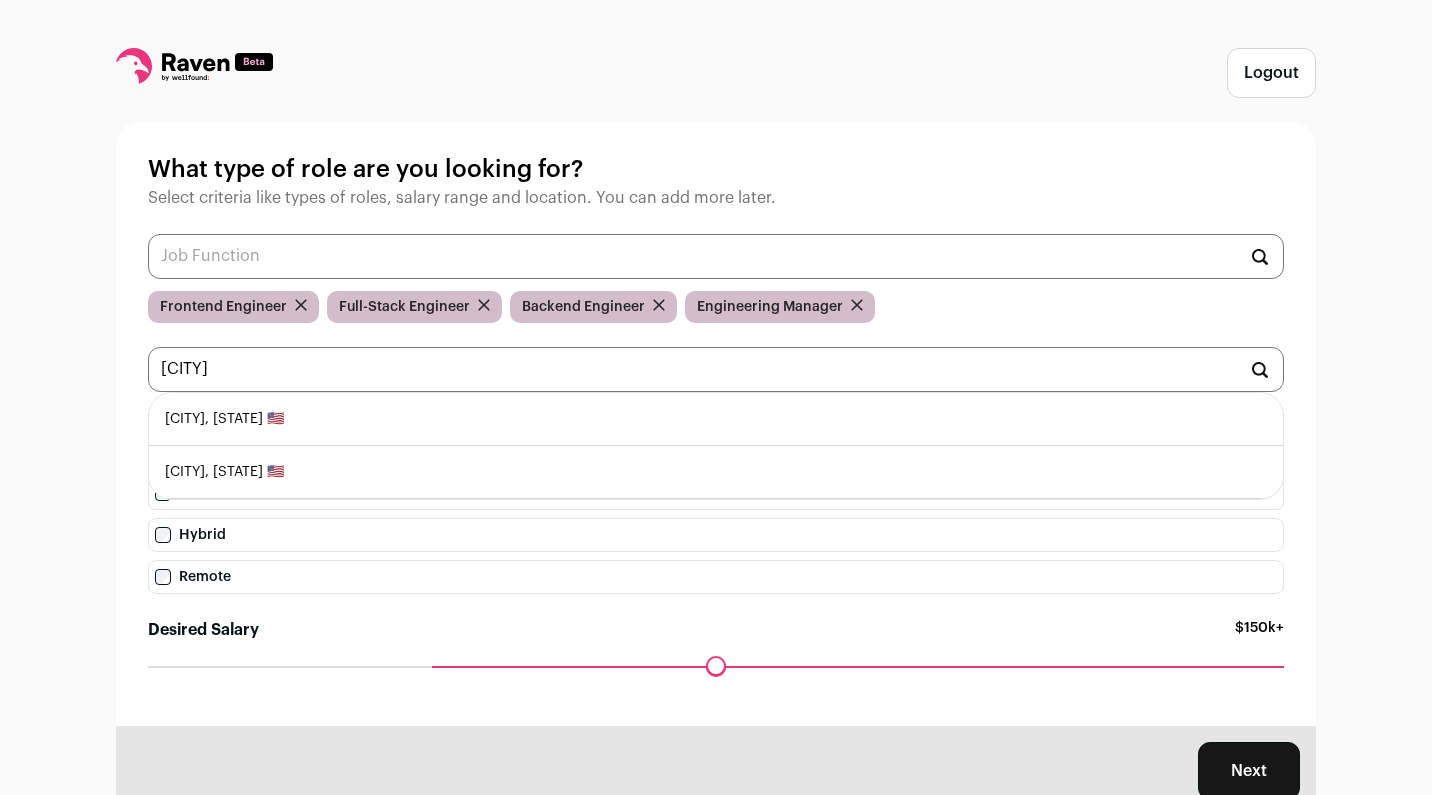 drag, startPoint x: 284, startPoint y: 393, endPoint x: 285, endPoint y: 416, distance: 23.021729 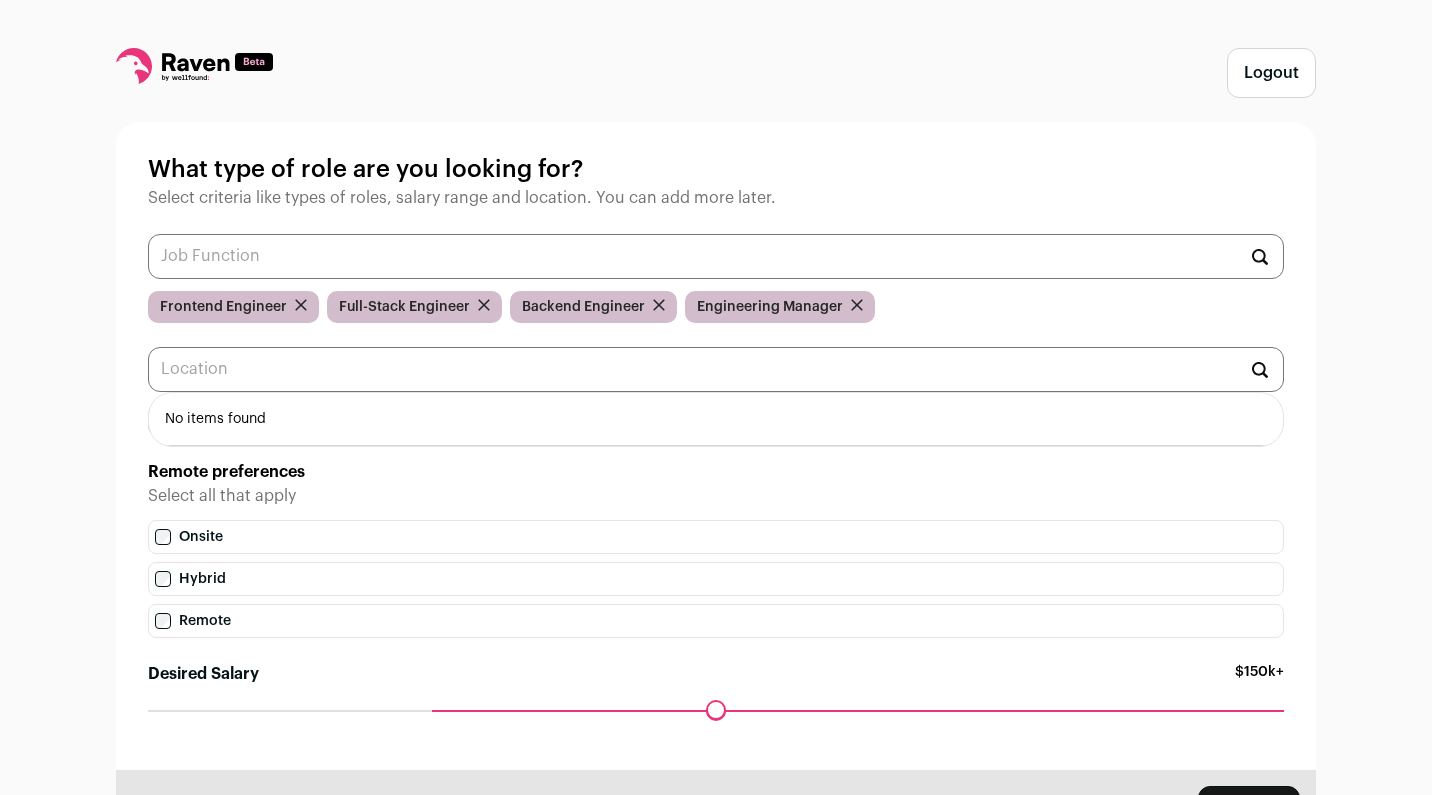 click on "Select all that apply" at bounding box center (716, 496) 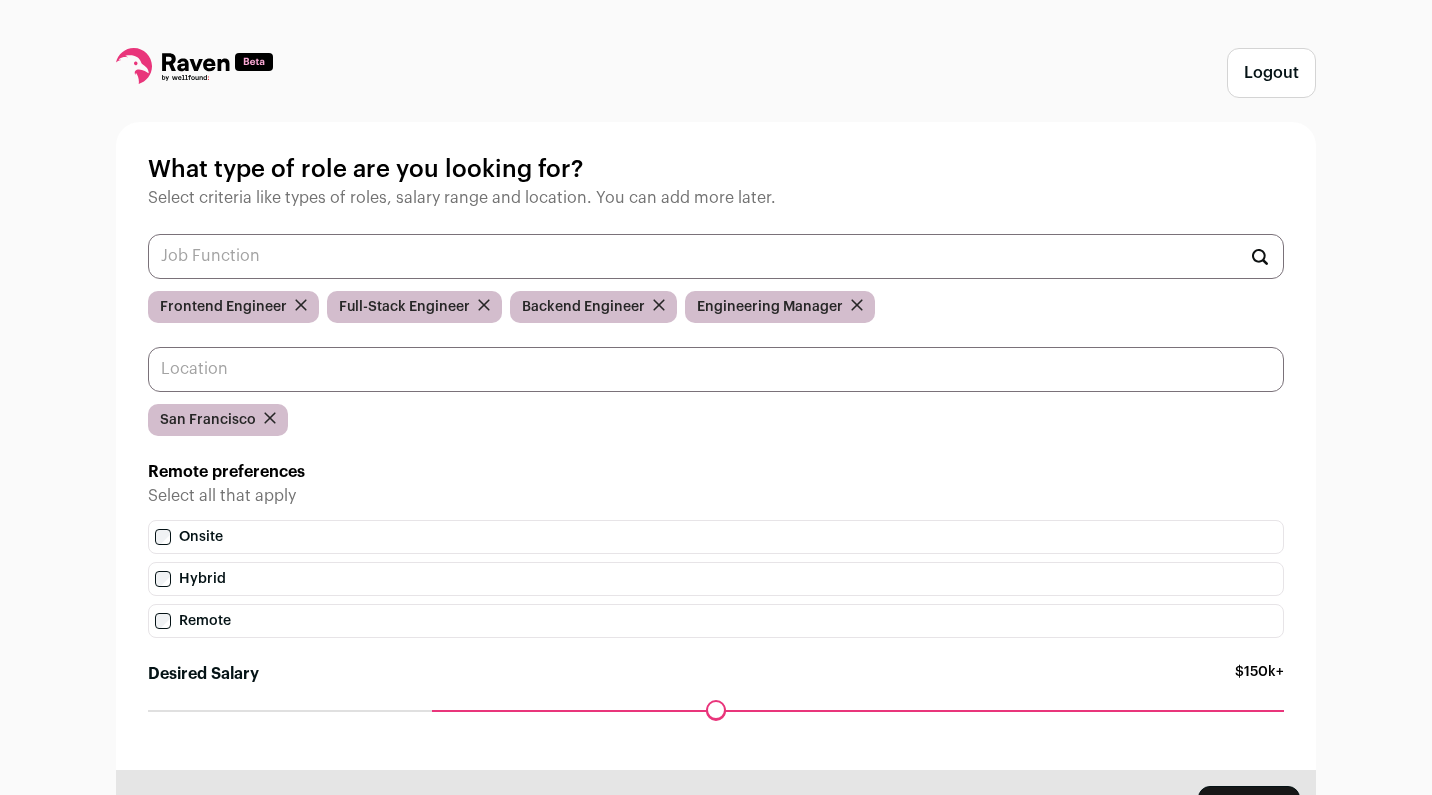 click at bounding box center (716, 369) 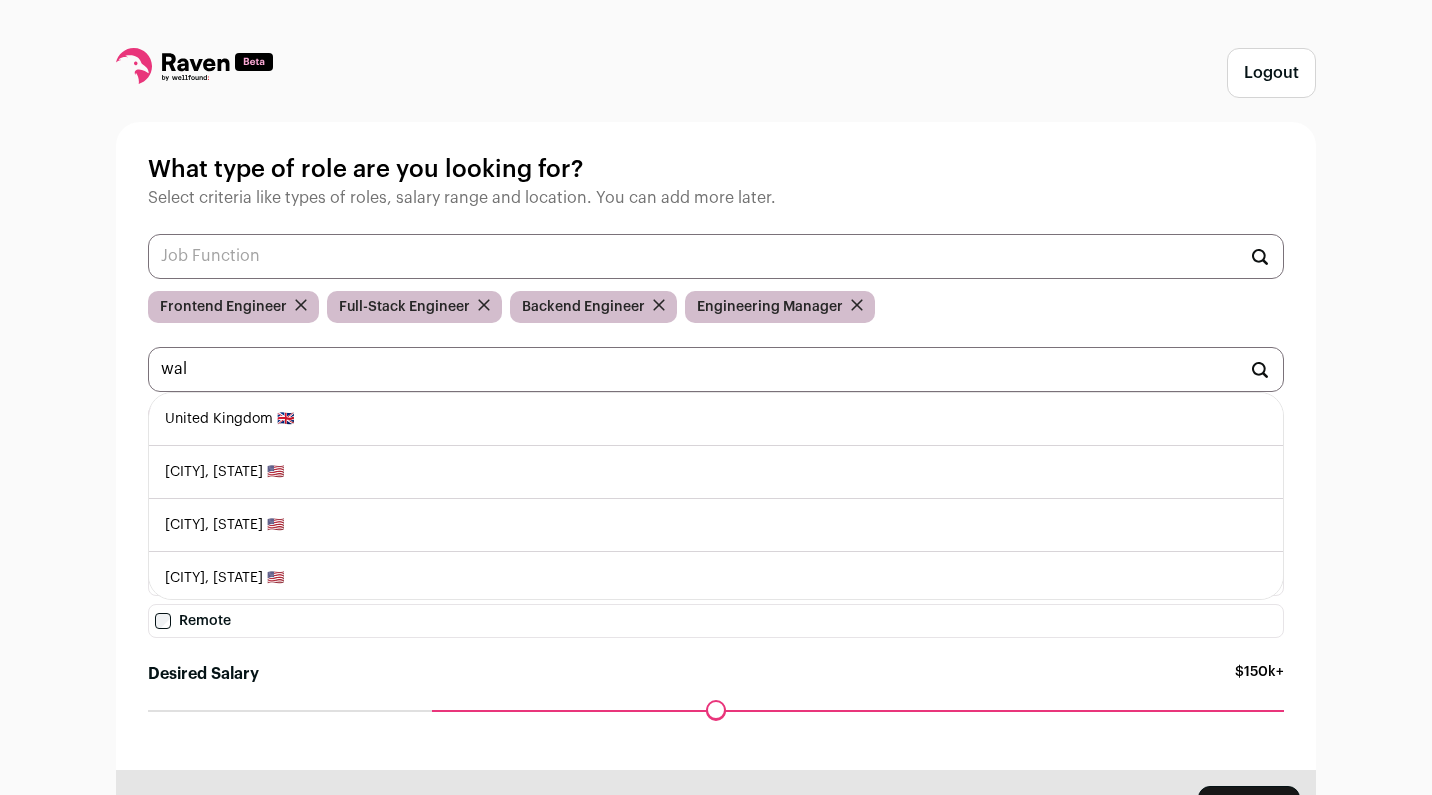 click on "[CITY], [STATE] 🇺🇸" at bounding box center (716, 472) 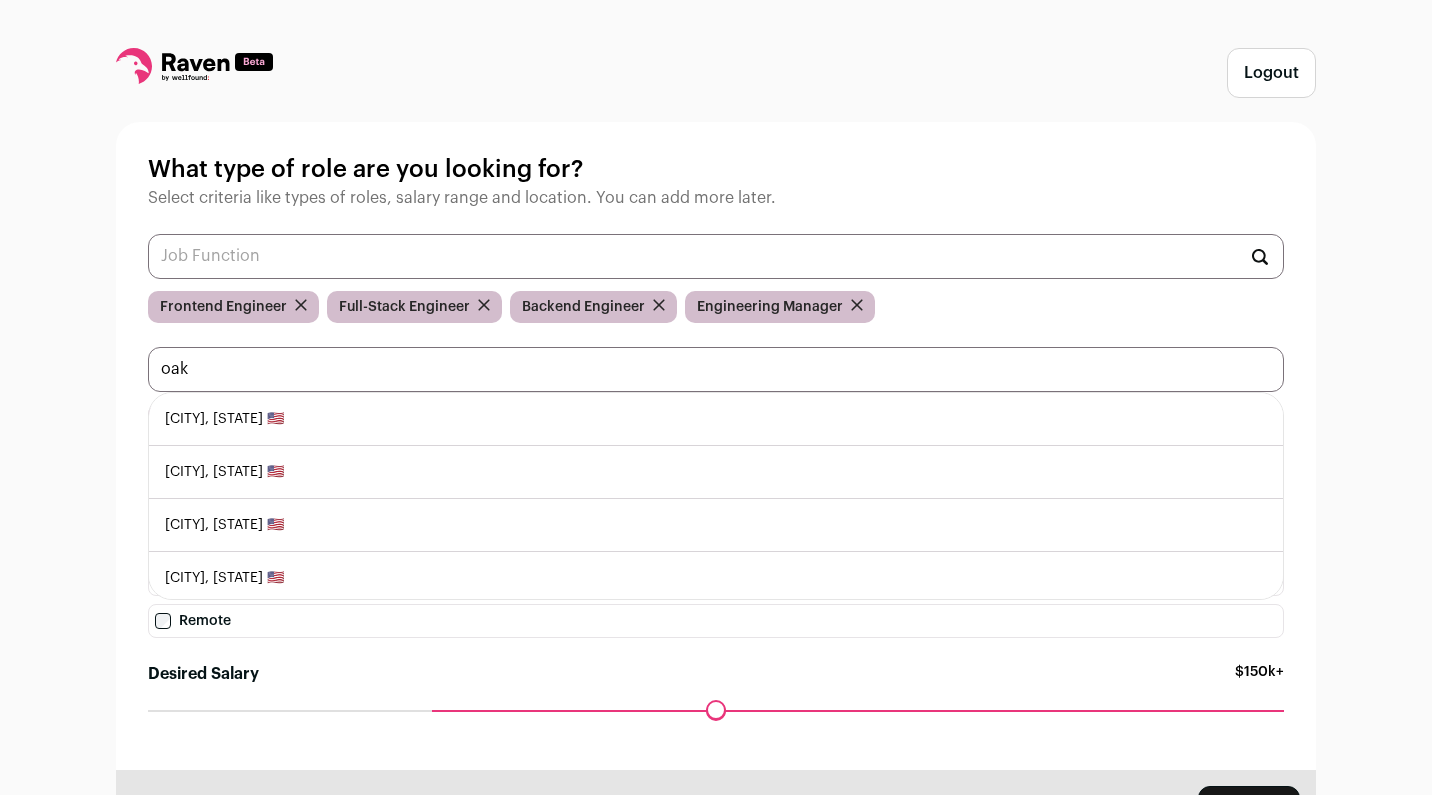 type on "oak" 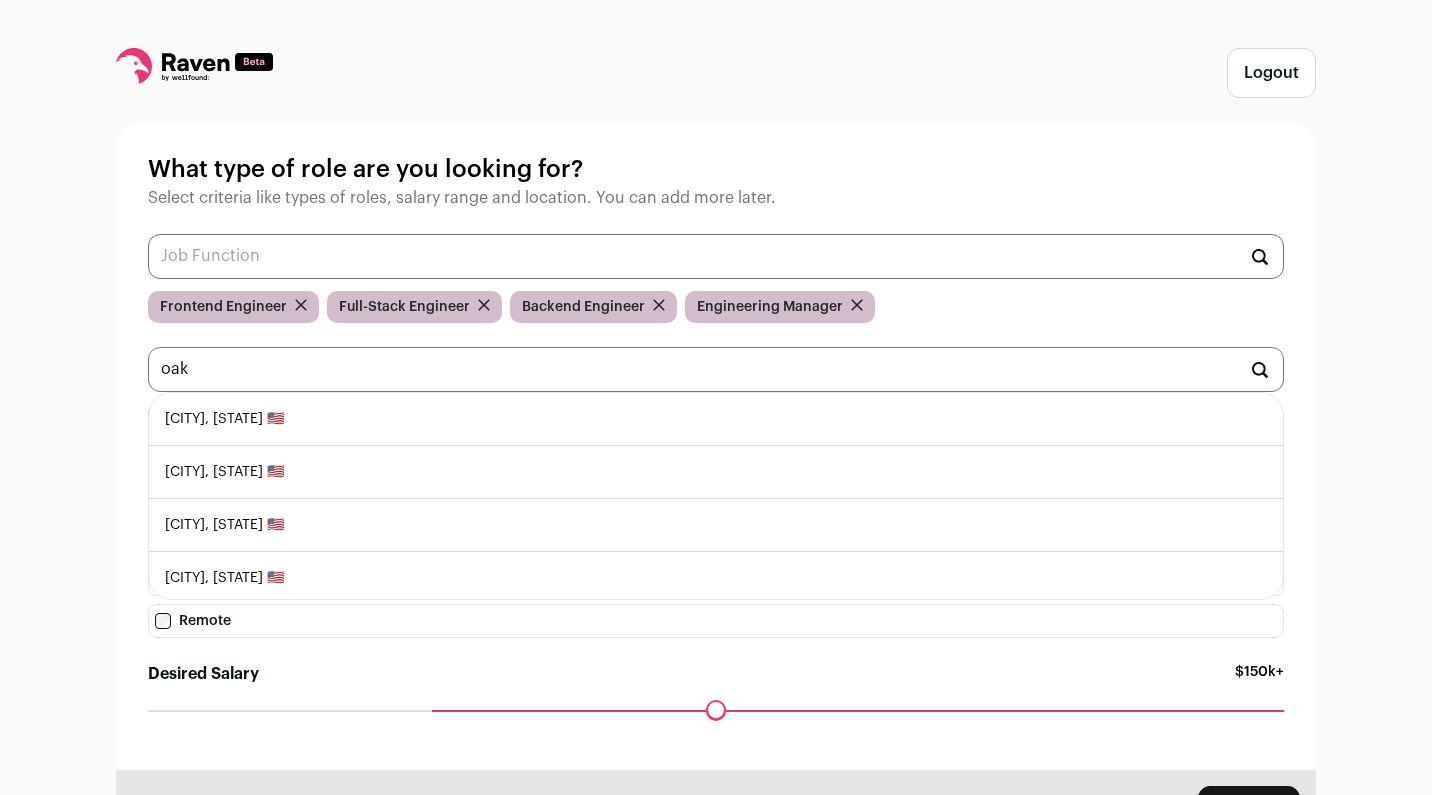 click on "[CITY], [STATE] 🇺🇸" at bounding box center (716, 419) 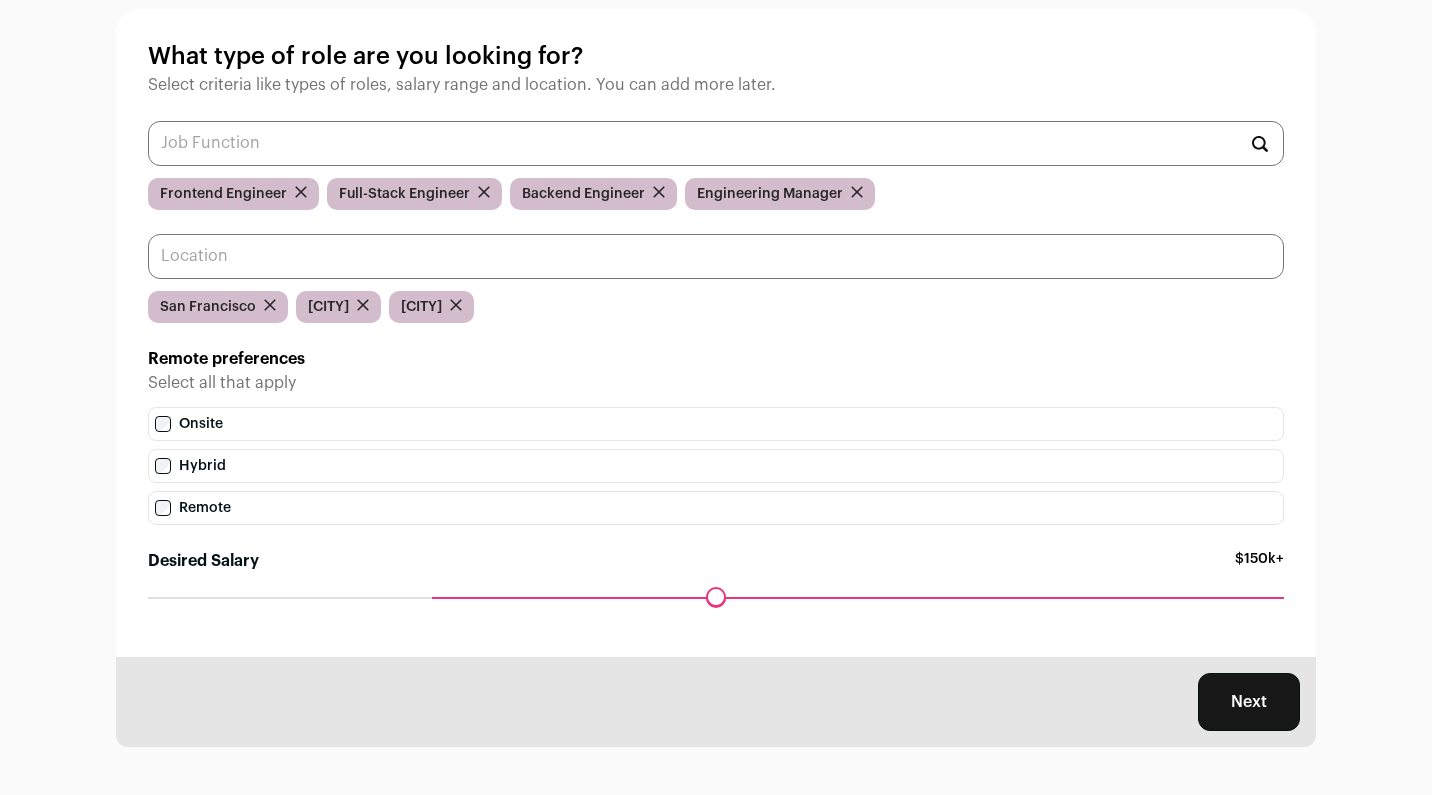 scroll, scrollTop: 113, scrollLeft: 0, axis: vertical 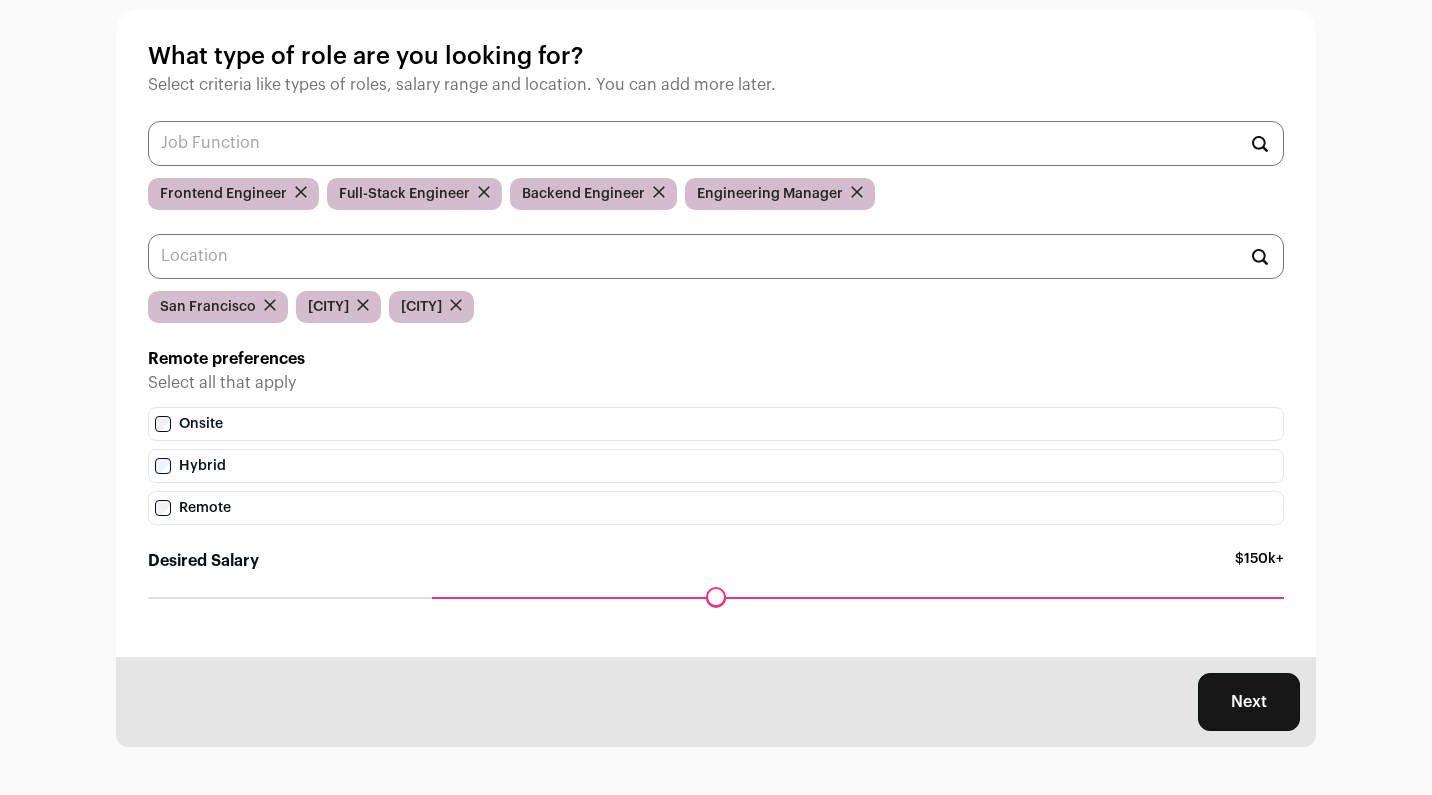 click on "Remote" at bounding box center [716, 508] 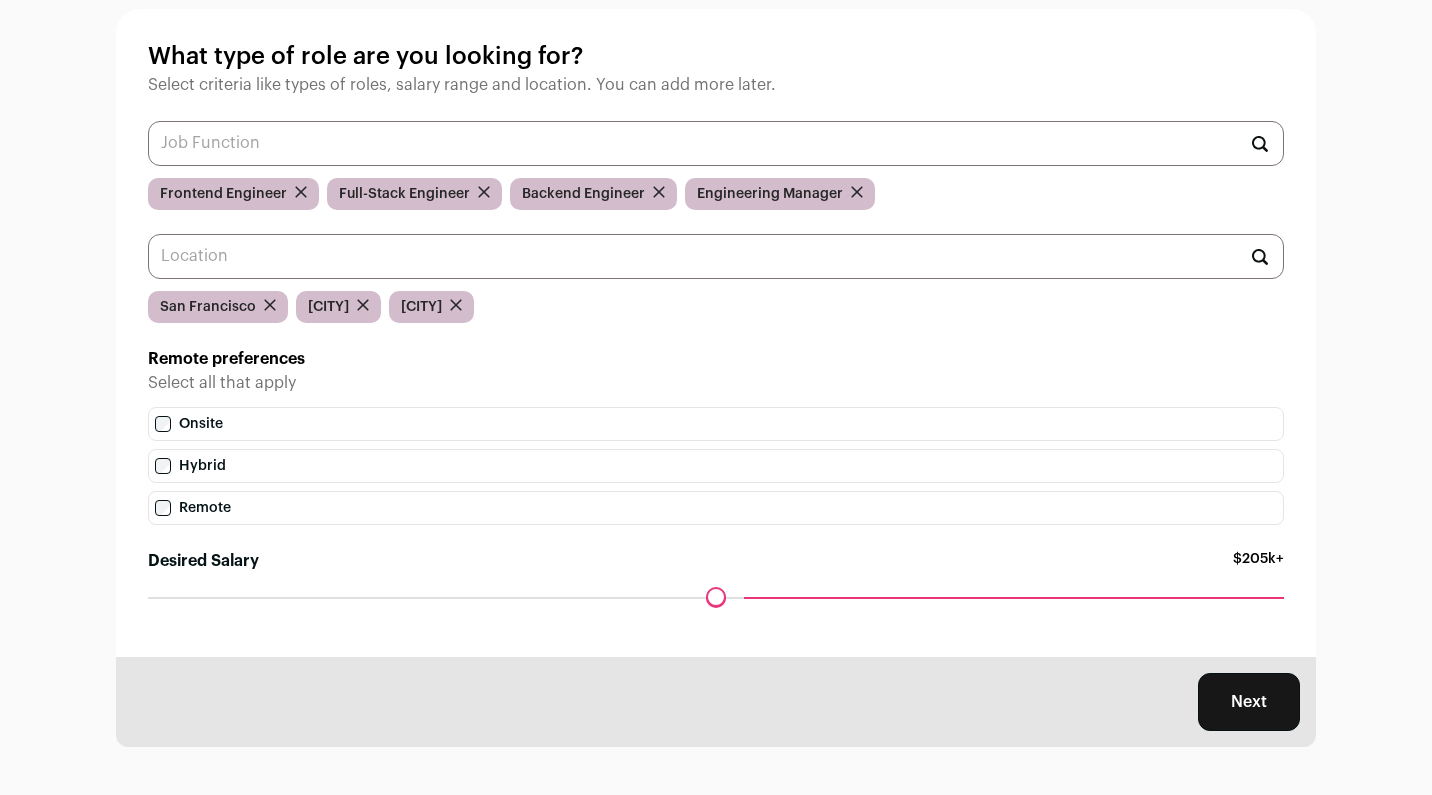 drag, startPoint x: 442, startPoint y: 597, endPoint x: 750, endPoint y: 590, distance: 308.07953 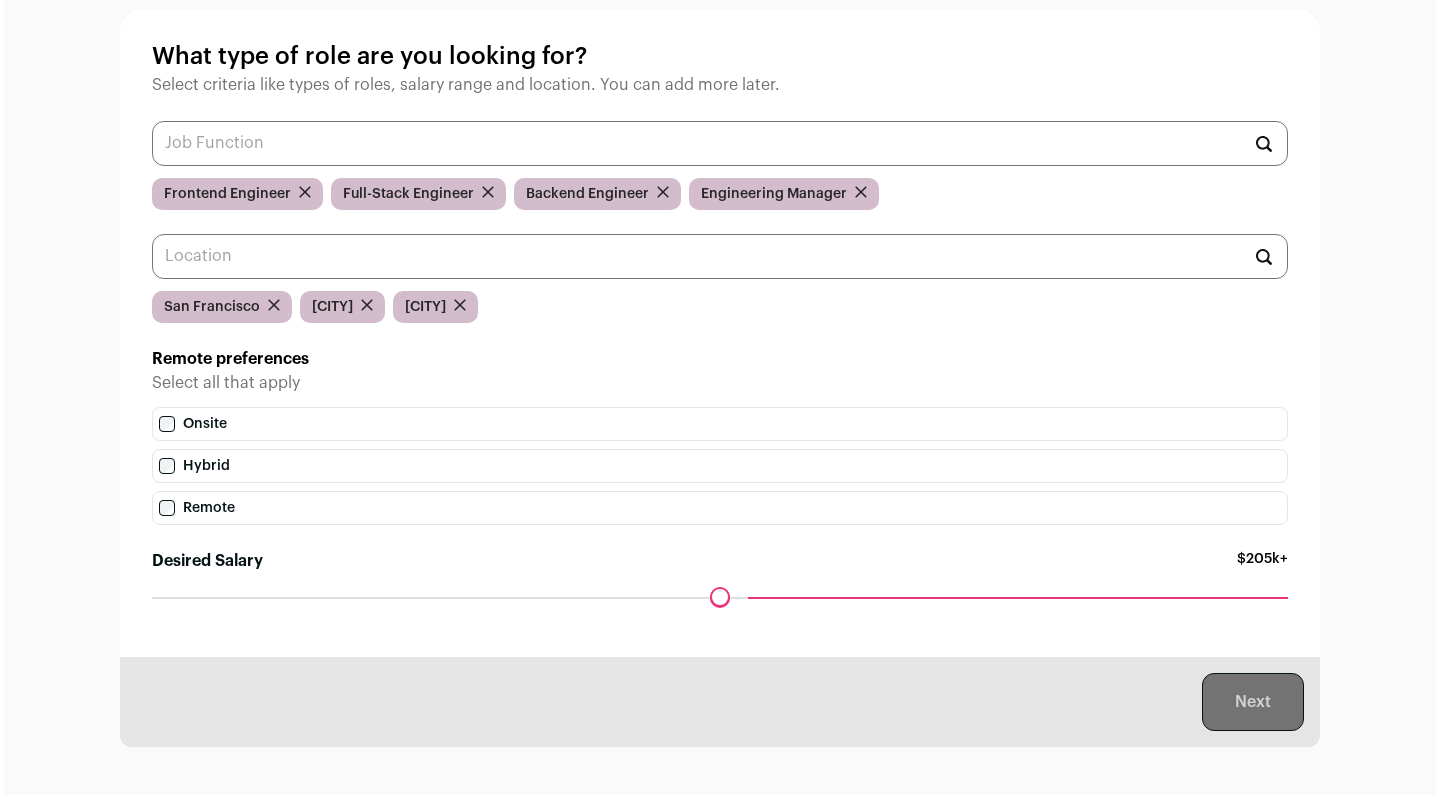 scroll, scrollTop: 0, scrollLeft: 0, axis: both 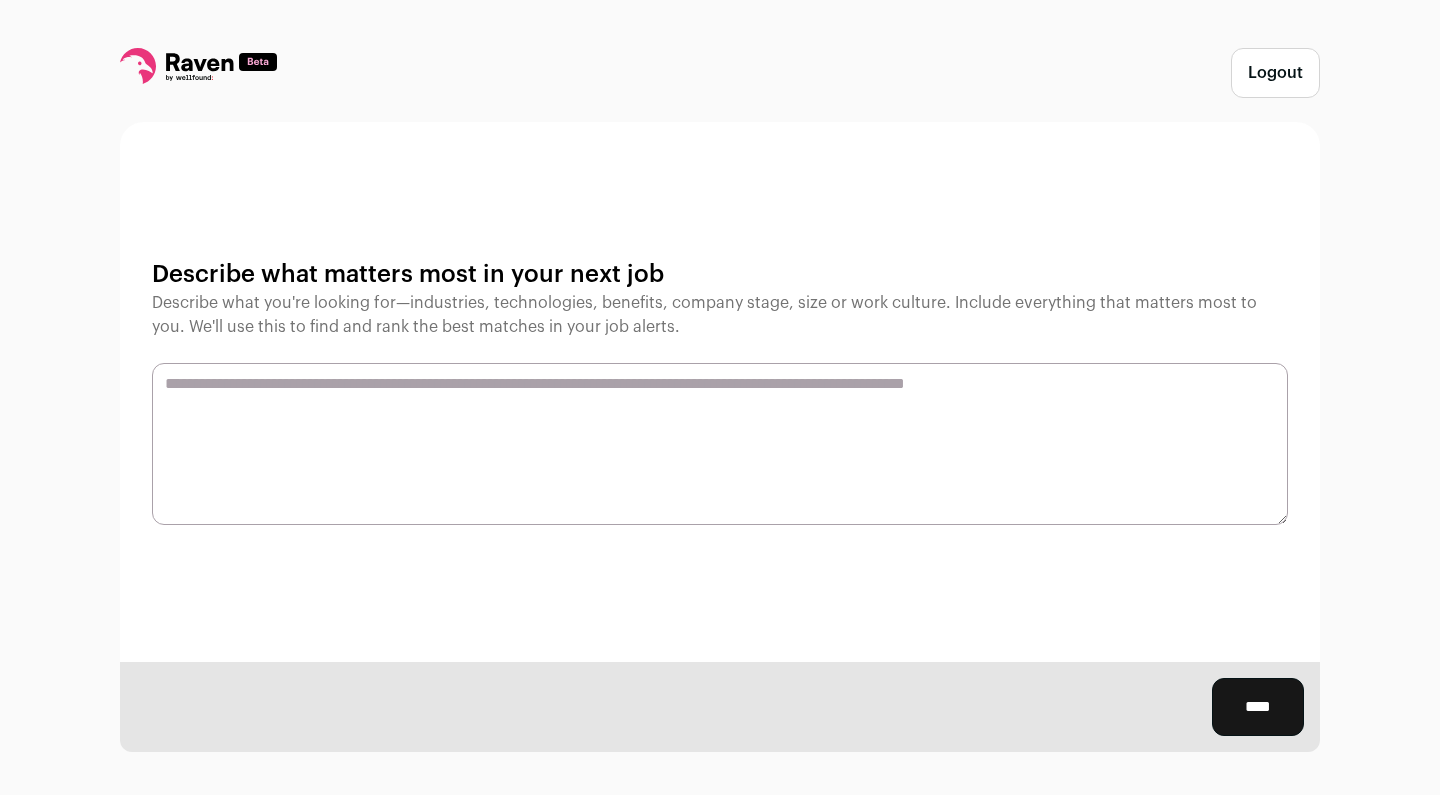 click at bounding box center (720, 444) 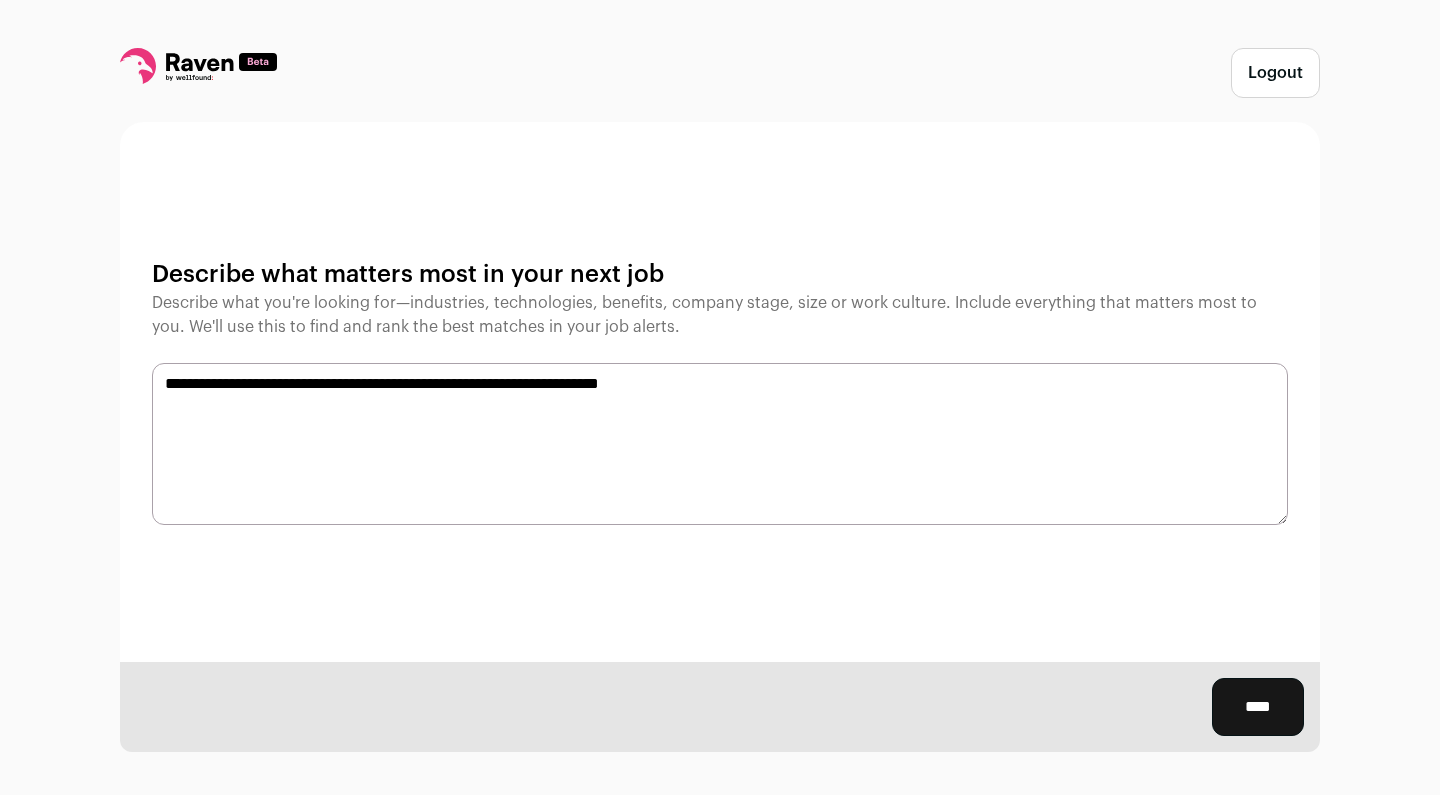 type on "**********" 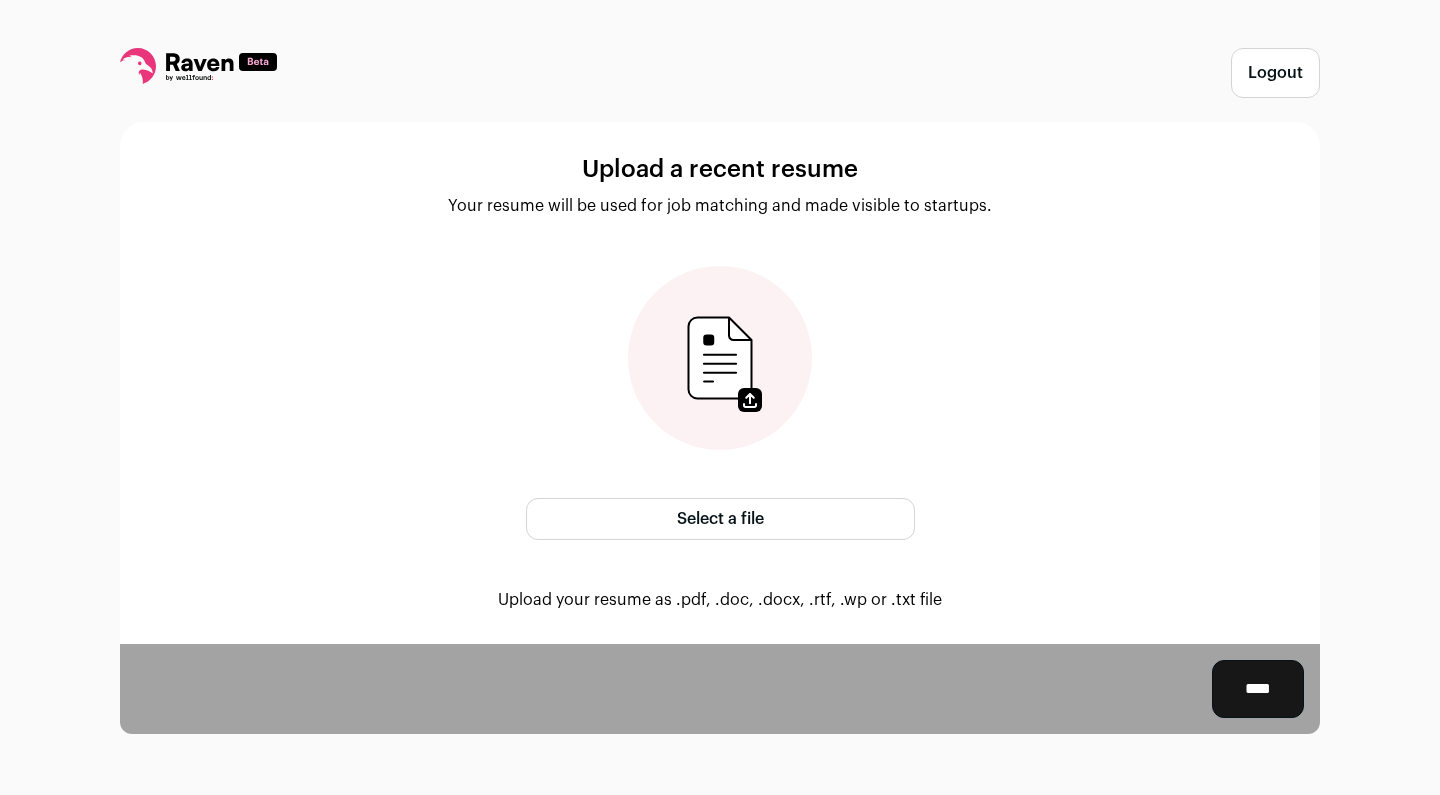 click on "Select a file" at bounding box center (720, 519) 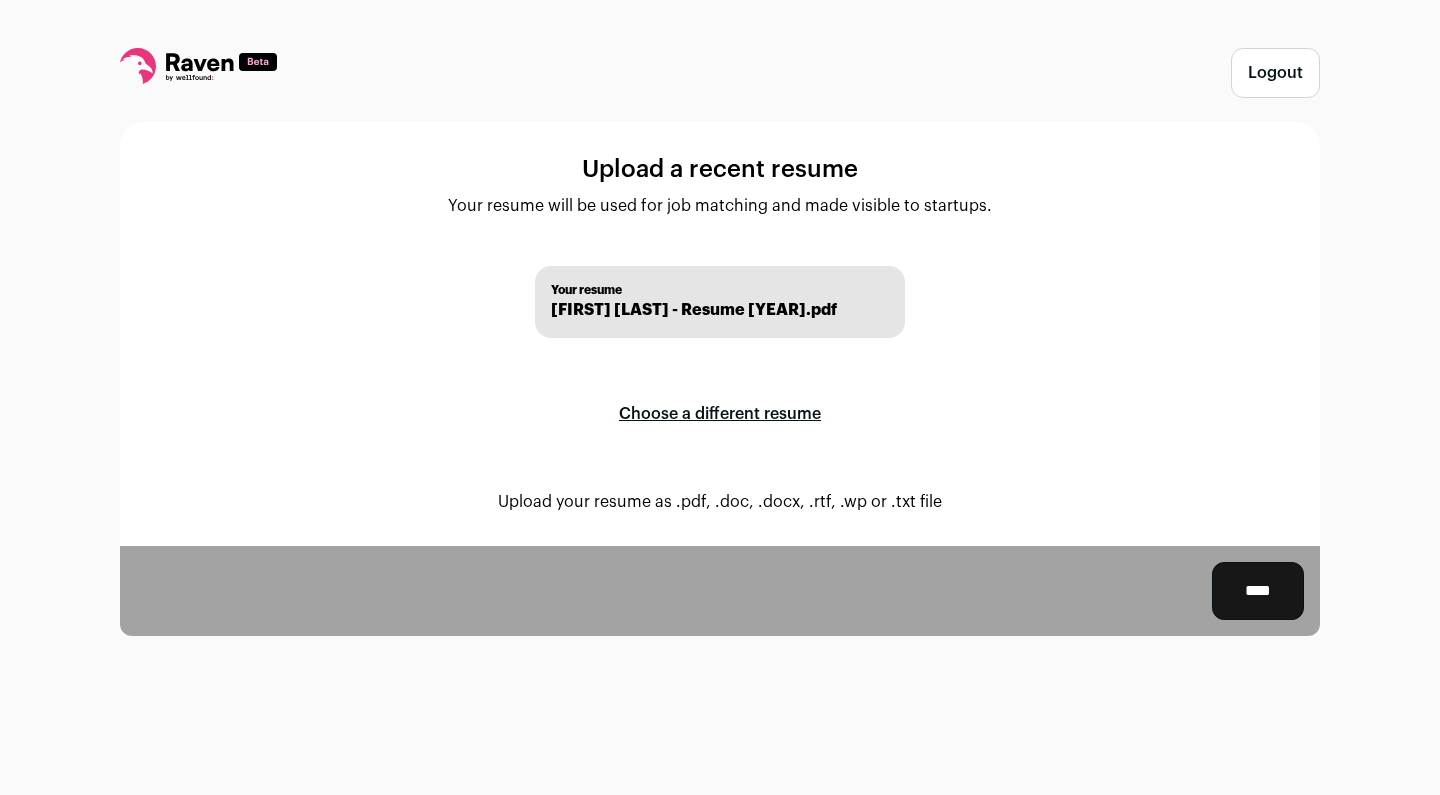 click on "****" at bounding box center (1258, 591) 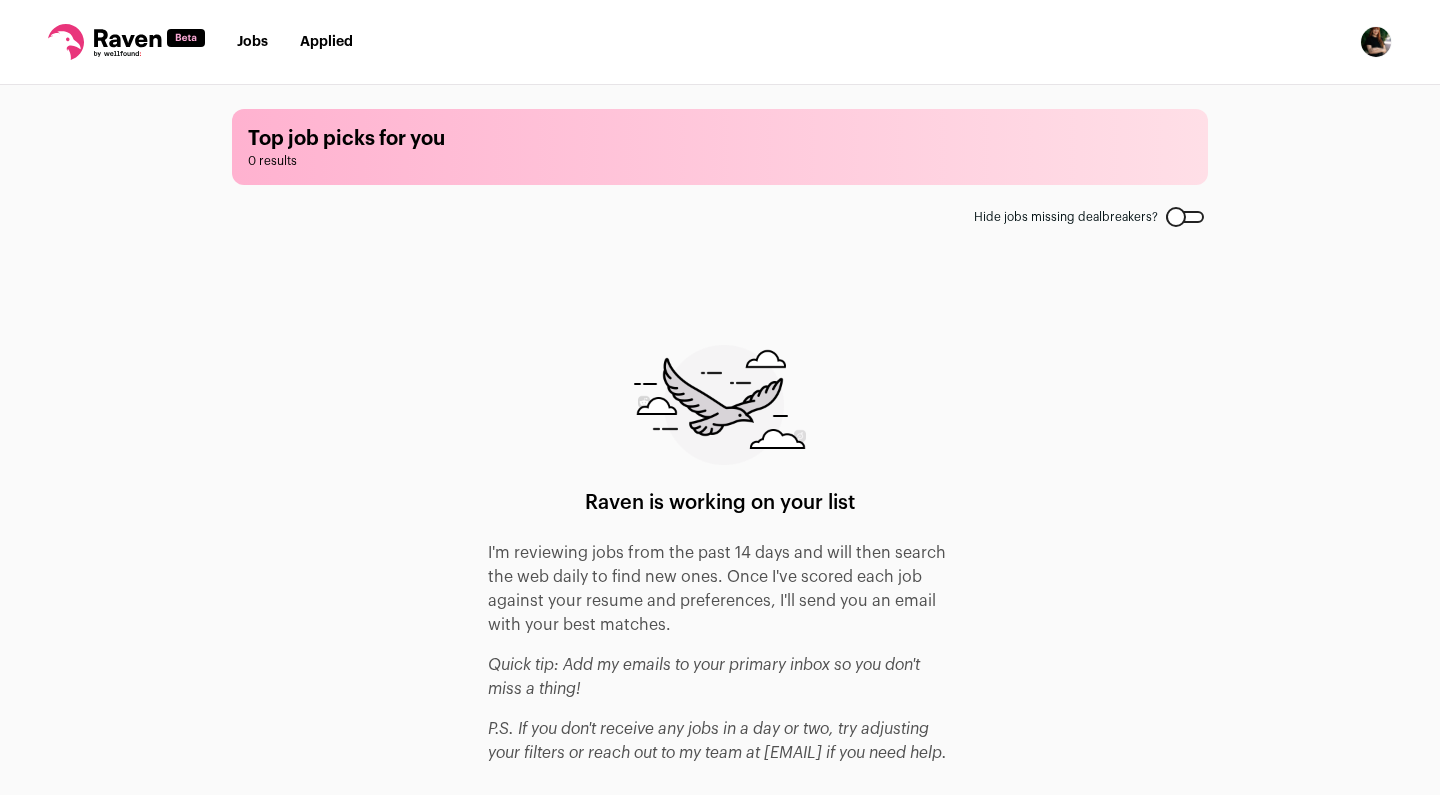 click on "Top job picks for you
0 results
Hide jobs missing dealbreakers?
Raven is working on your list
I'm reviewing jobs from the past 14 days and will then search the web daily to find new ones. Once I've scored each job against your resume and preferences, I'll send you an email with your best matches.
Quick tip: Add my emails to your primary inbox so you don't miss a thing!
P.S. If you don't receive any jobs in a day or two, try adjusting your filters or reach out to my team at [EMAIL] if you need help." at bounding box center [720, 438] 